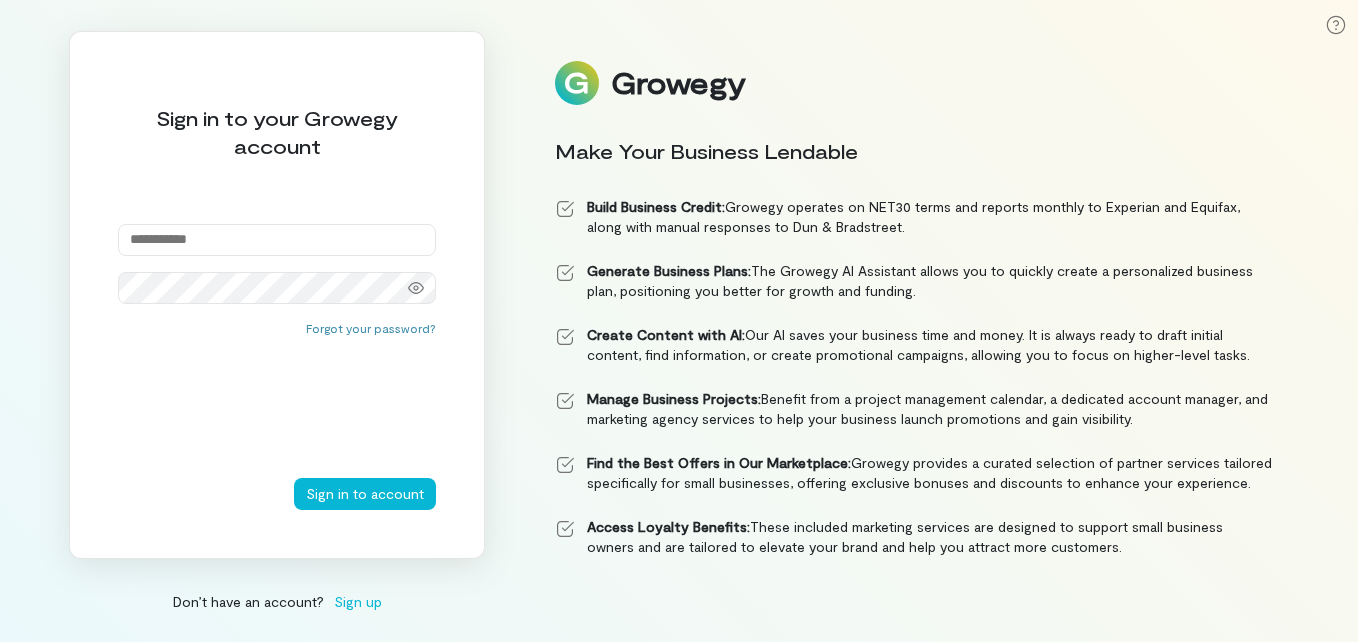 scroll, scrollTop: 0, scrollLeft: 0, axis: both 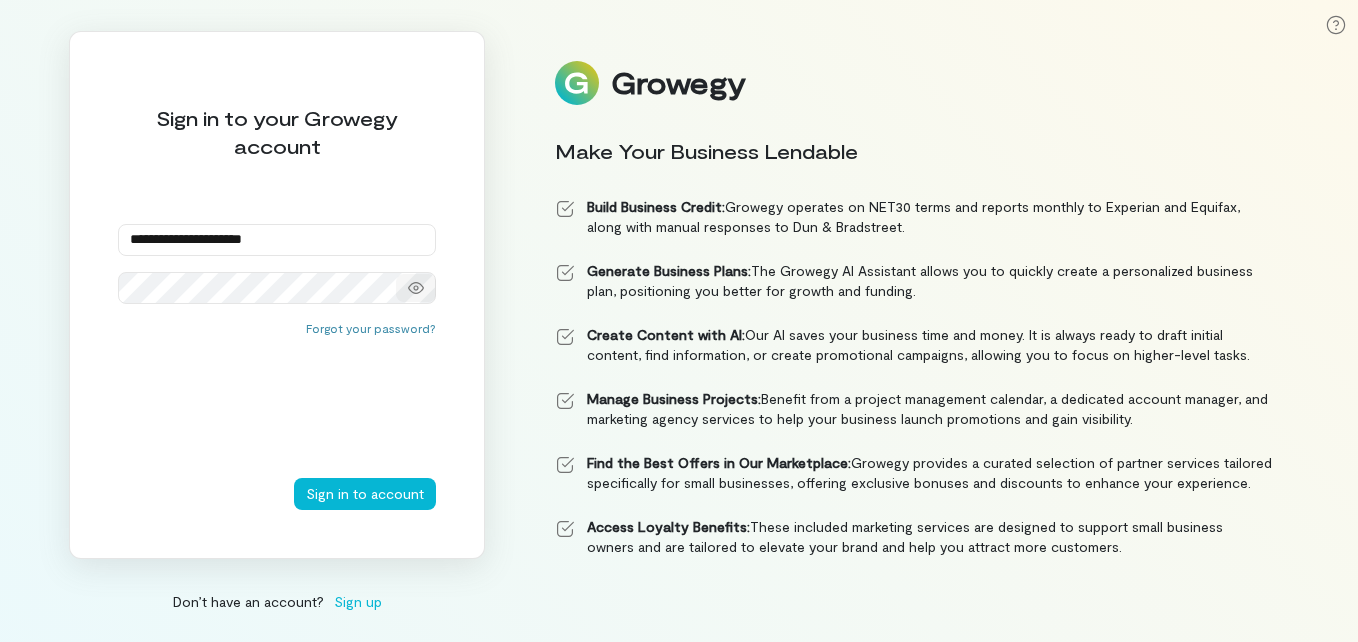 click at bounding box center (416, 288) 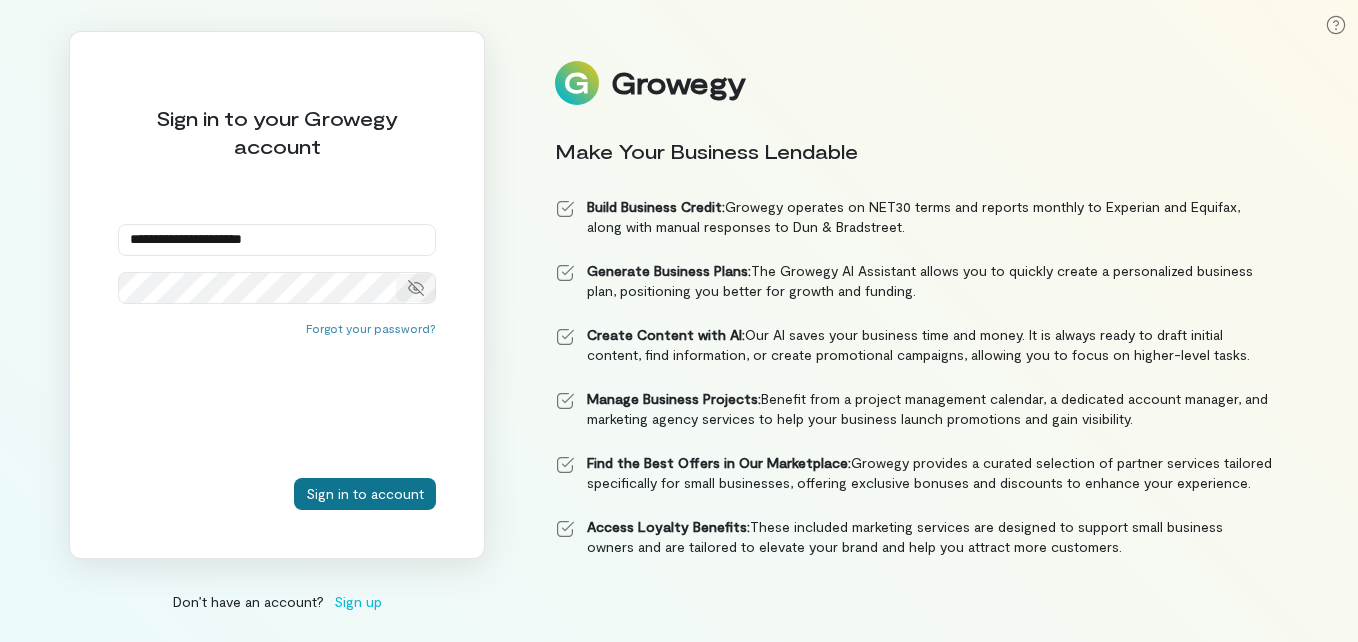 drag, startPoint x: 330, startPoint y: 485, endPoint x: 332, endPoint y: 473, distance: 12.165525 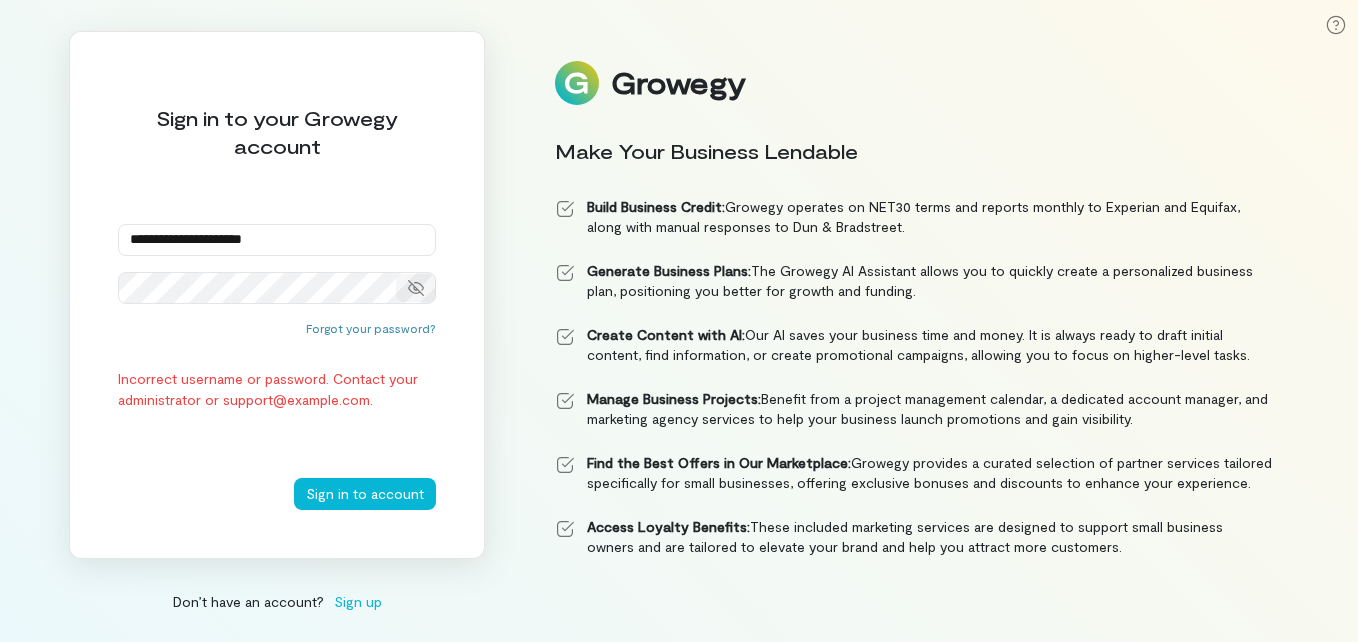 click on "Sign in to account" at bounding box center [365, 494] 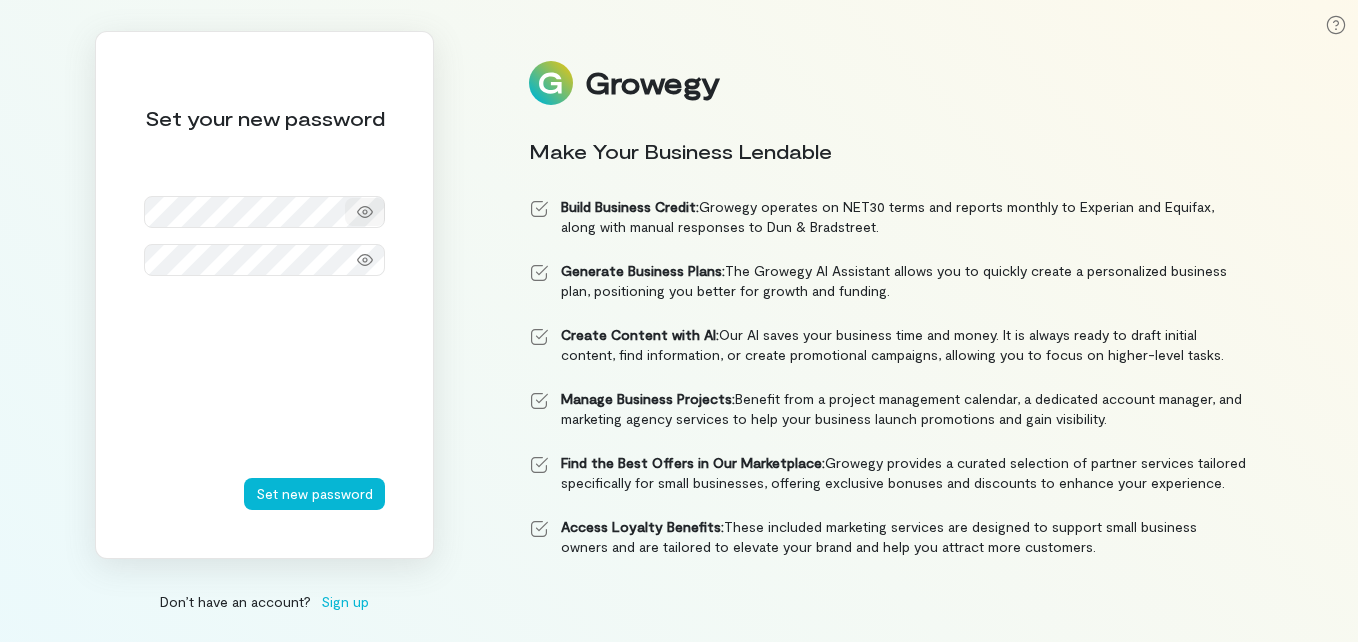 click at bounding box center (365, 212) 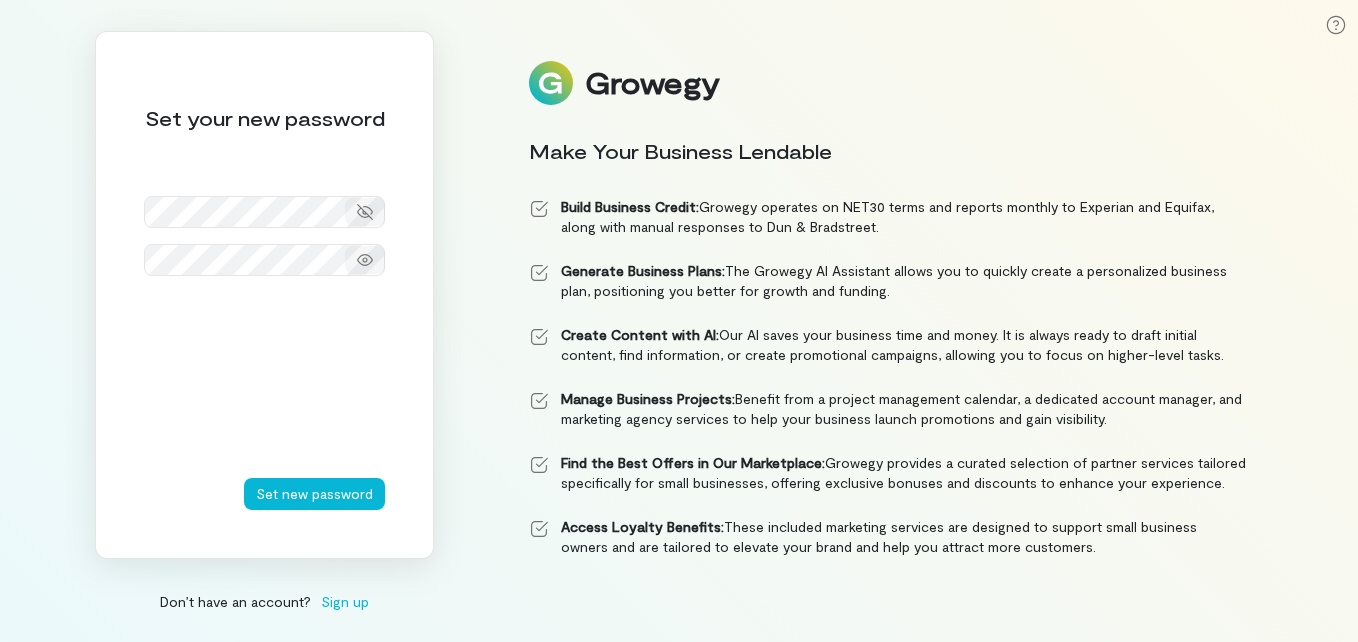 click at bounding box center (365, 212) 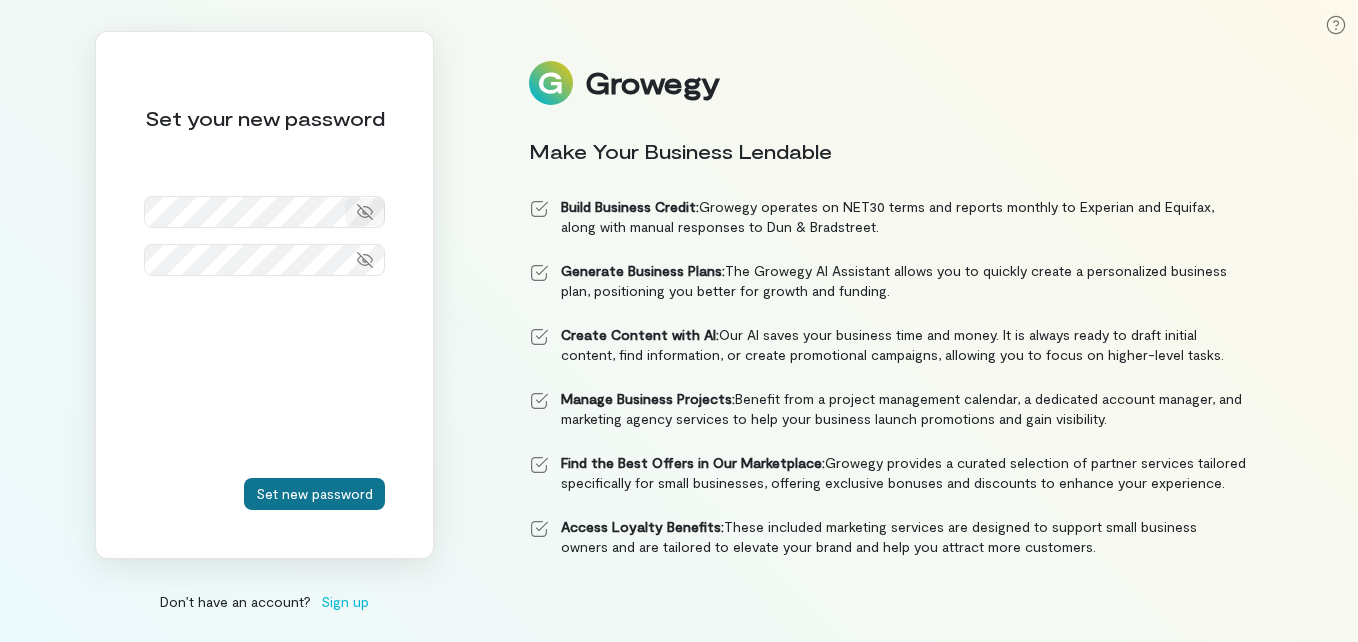 click on "Set new password" at bounding box center (314, 494) 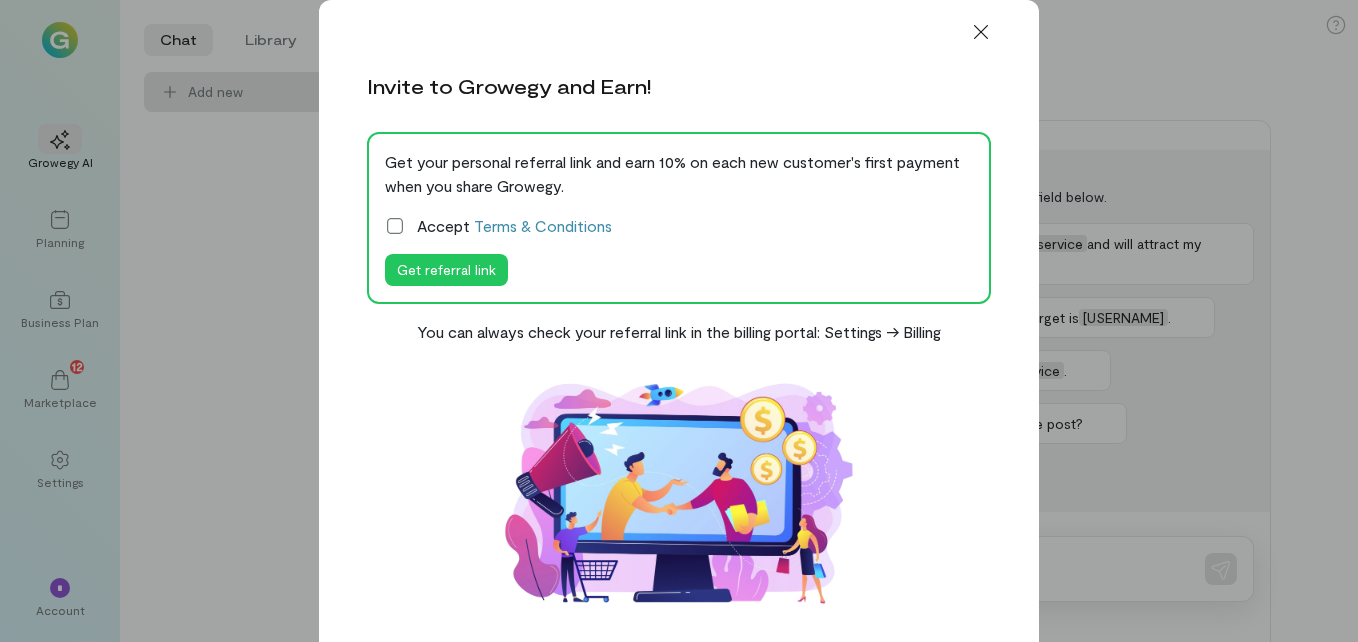 click on "Get your personal referral link and earn 10% on each new customer's first payment when you share Growegy. Accept   Terms & Conditions Get referral link" at bounding box center (679, 218) 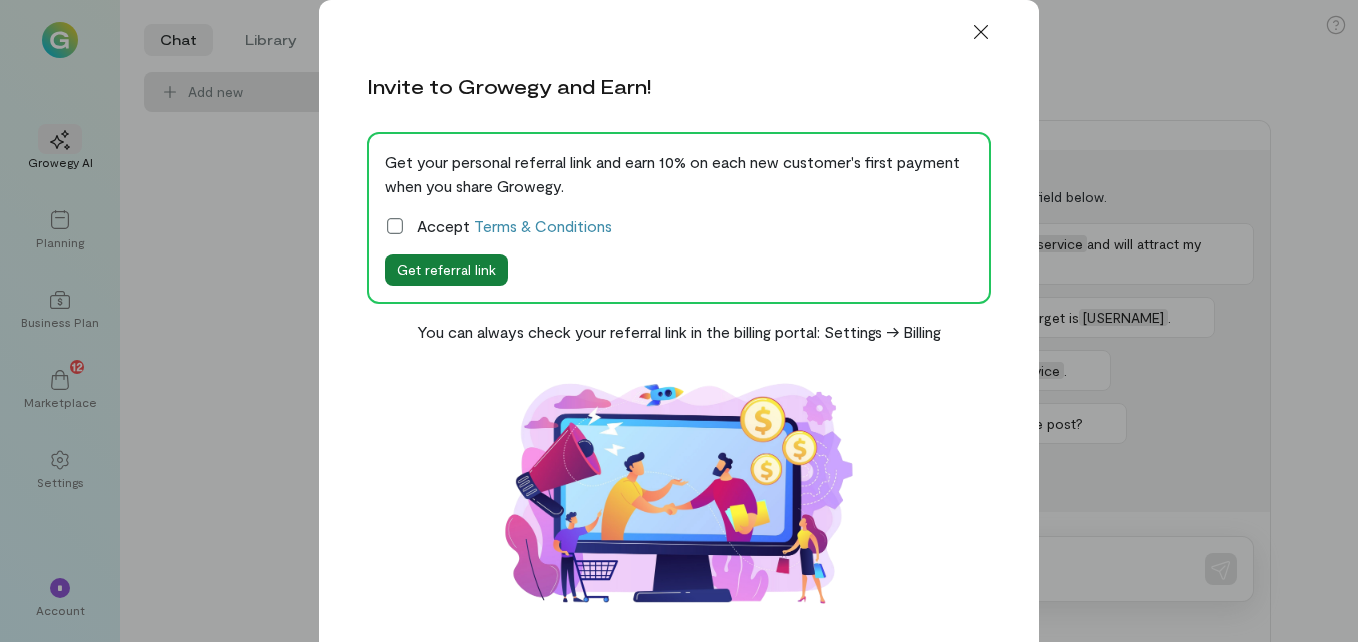 click on "Get referral link" at bounding box center [446, 270] 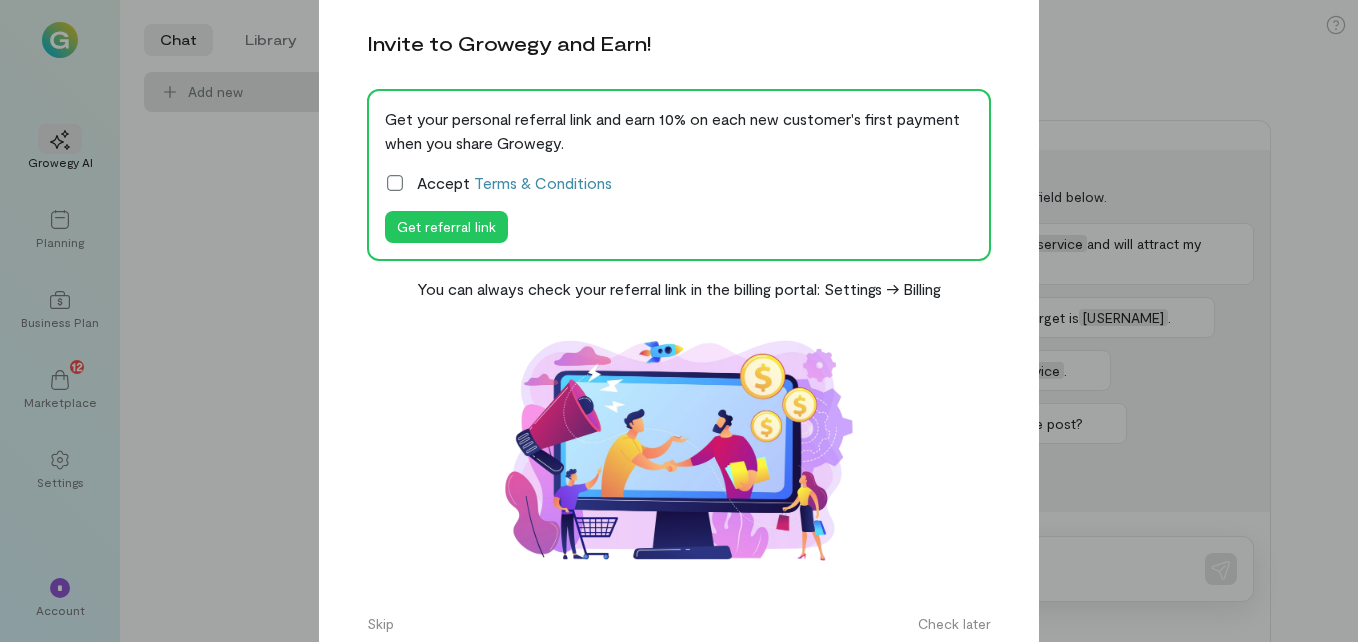 scroll, scrollTop: 65, scrollLeft: 0, axis: vertical 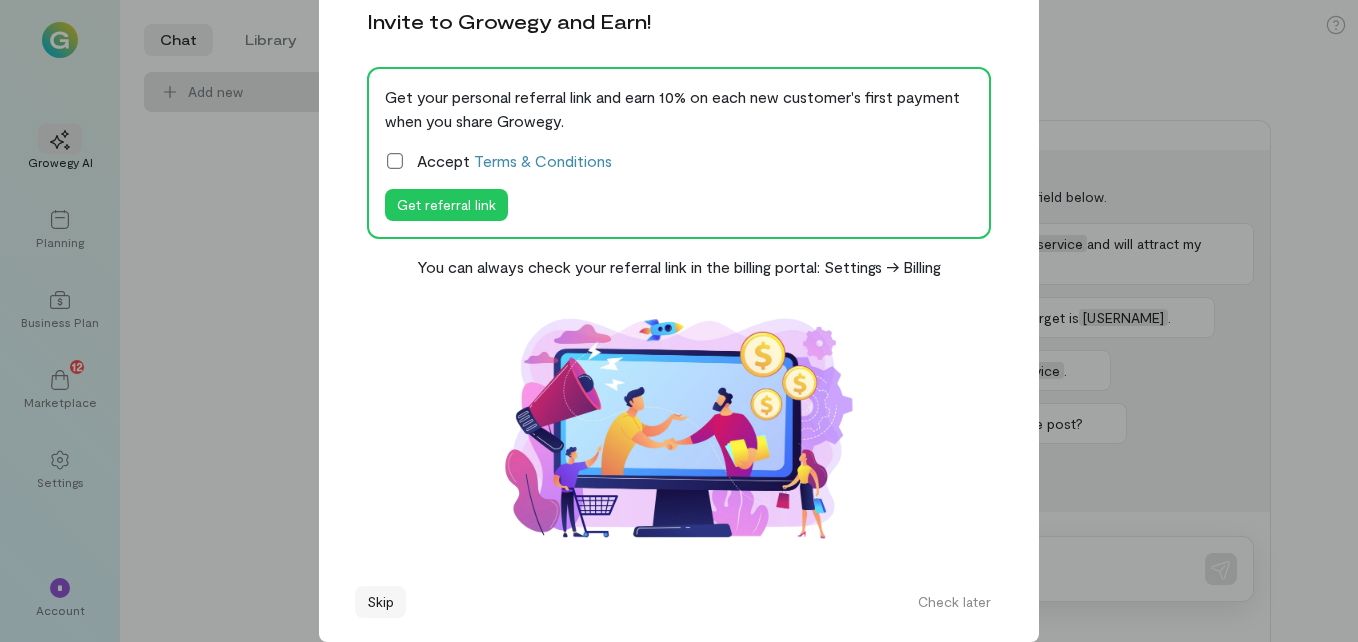 click on "Skip" at bounding box center (380, 602) 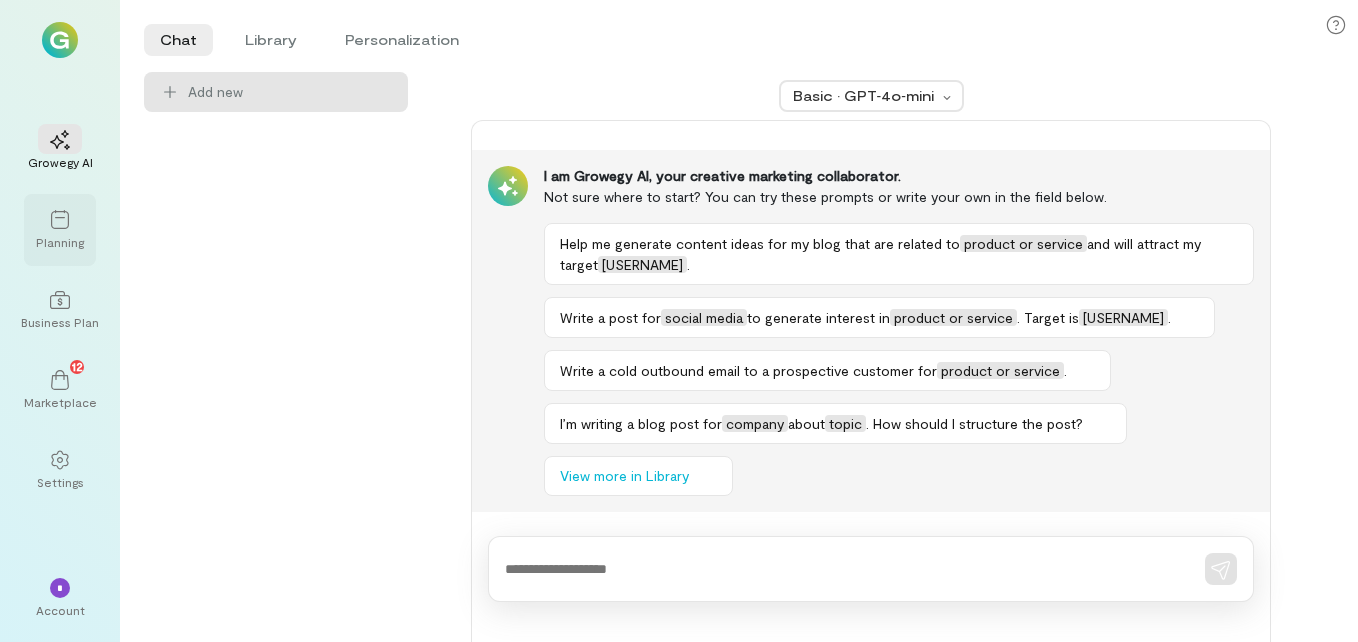 click at bounding box center [60, 219] 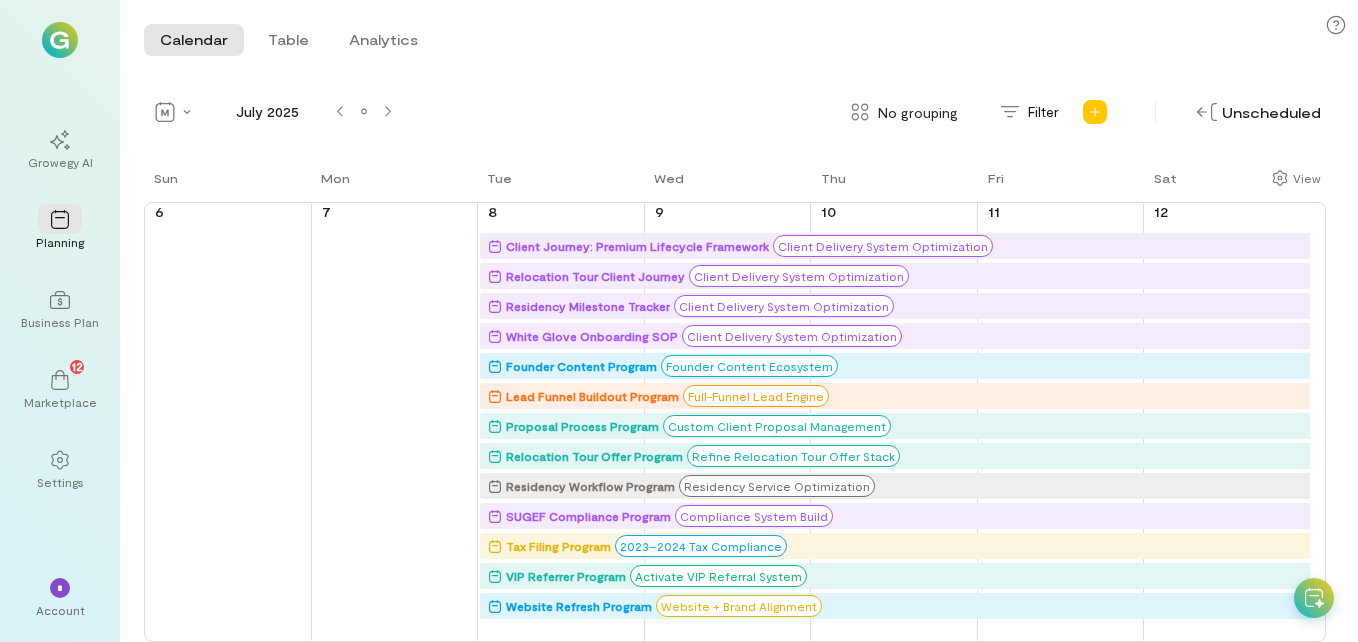 scroll, scrollTop: 100, scrollLeft: 0, axis: vertical 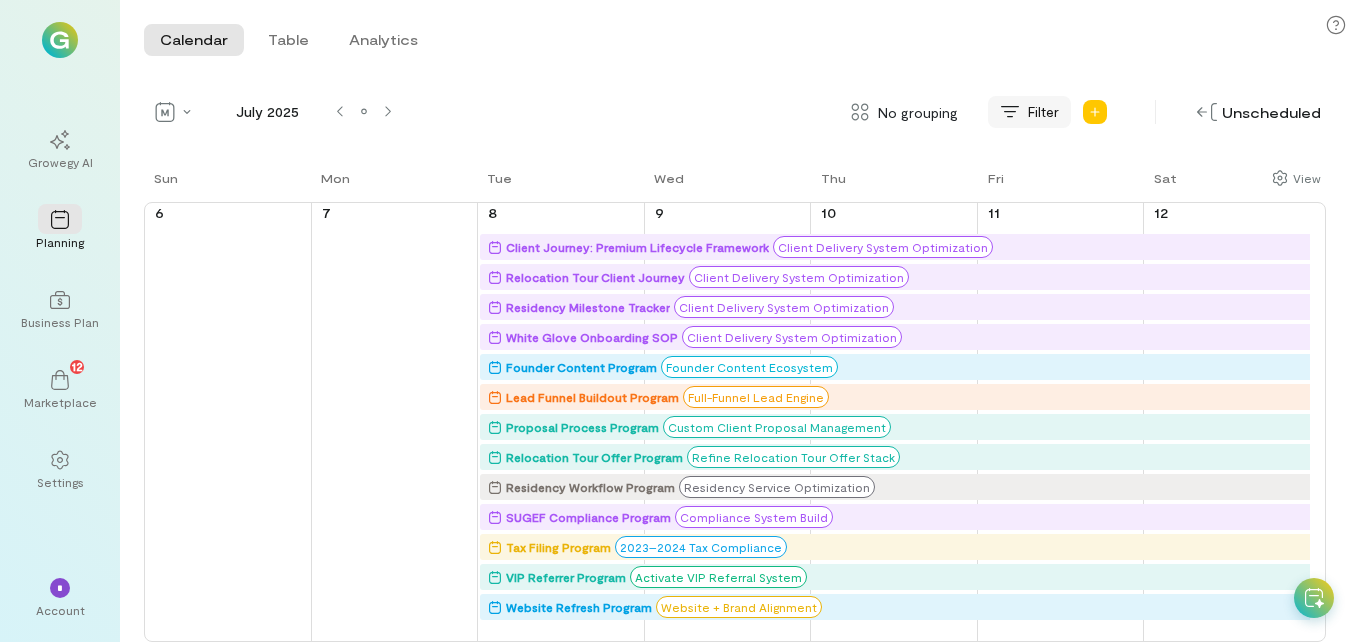 click on "Filter" at bounding box center [1029, 112] 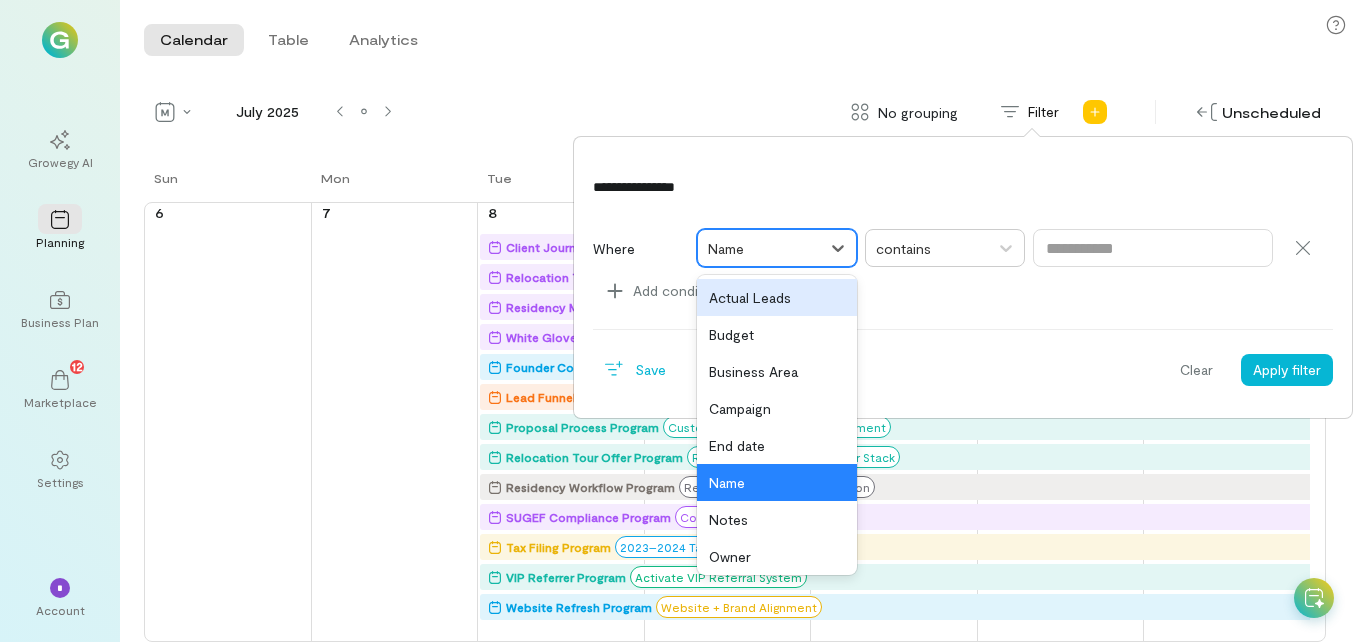 click at bounding box center [759, 248] 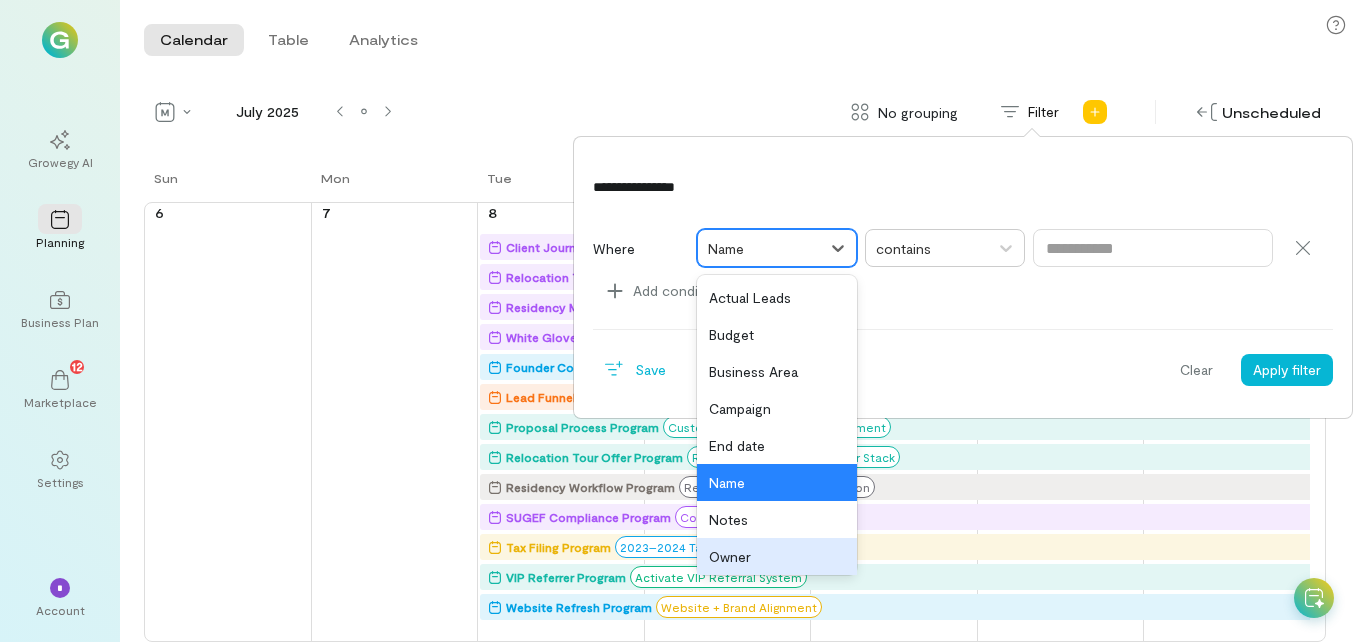 click on "Owner" at bounding box center (777, 556) 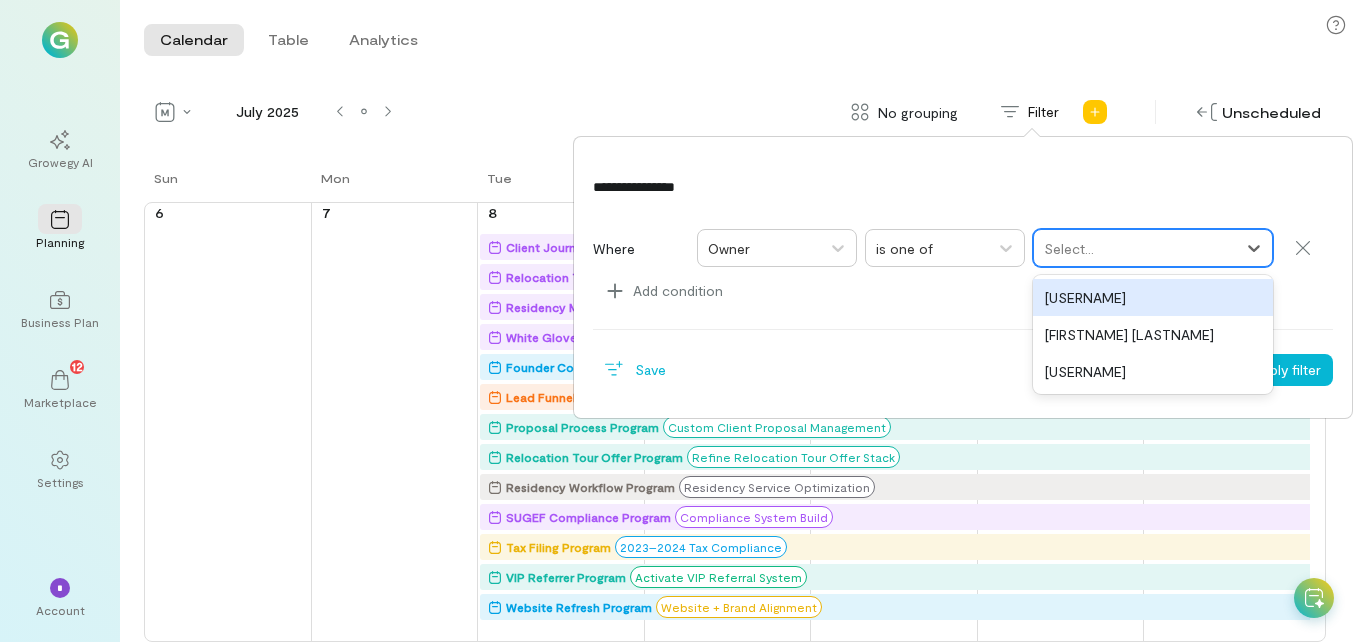 click at bounding box center [1135, 248] 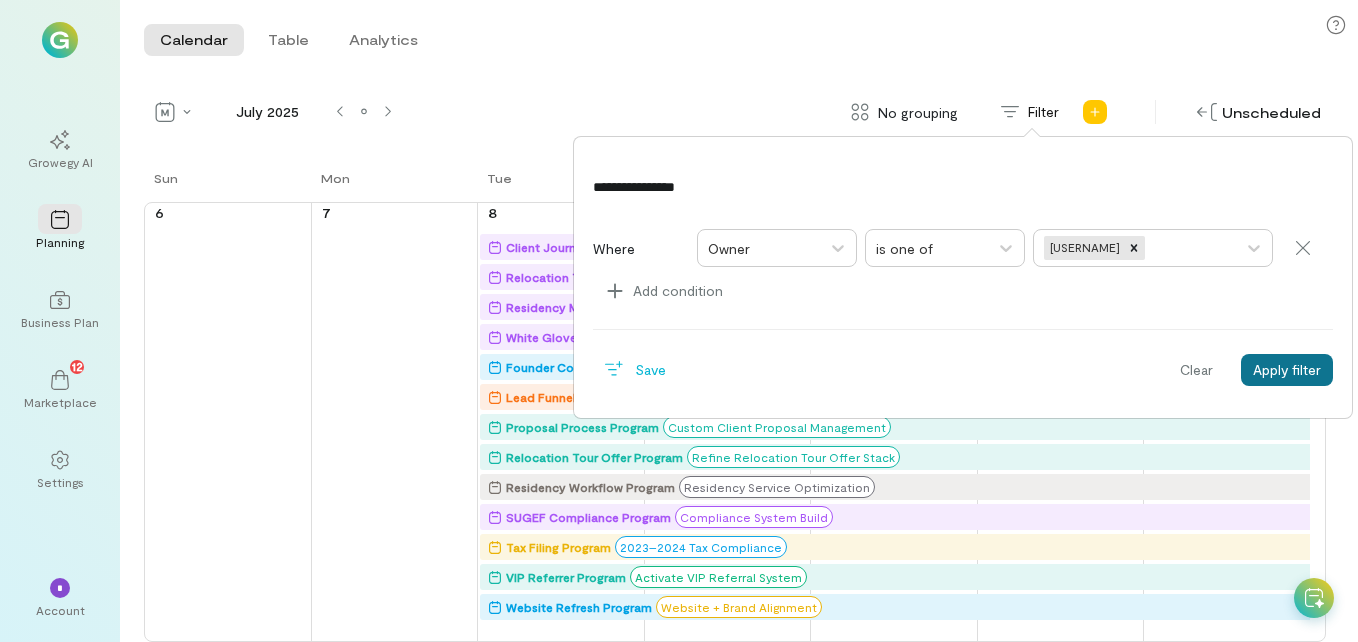 click on "Apply filter" at bounding box center (1287, 370) 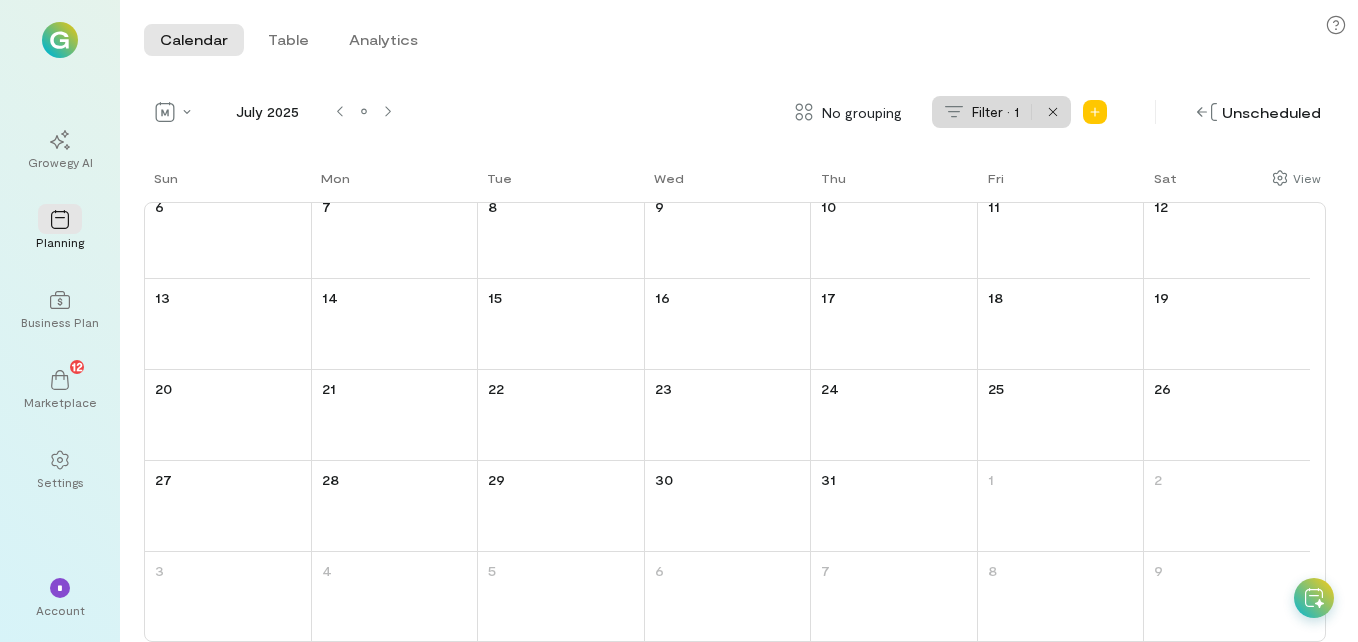 scroll, scrollTop: 107, scrollLeft: 0, axis: vertical 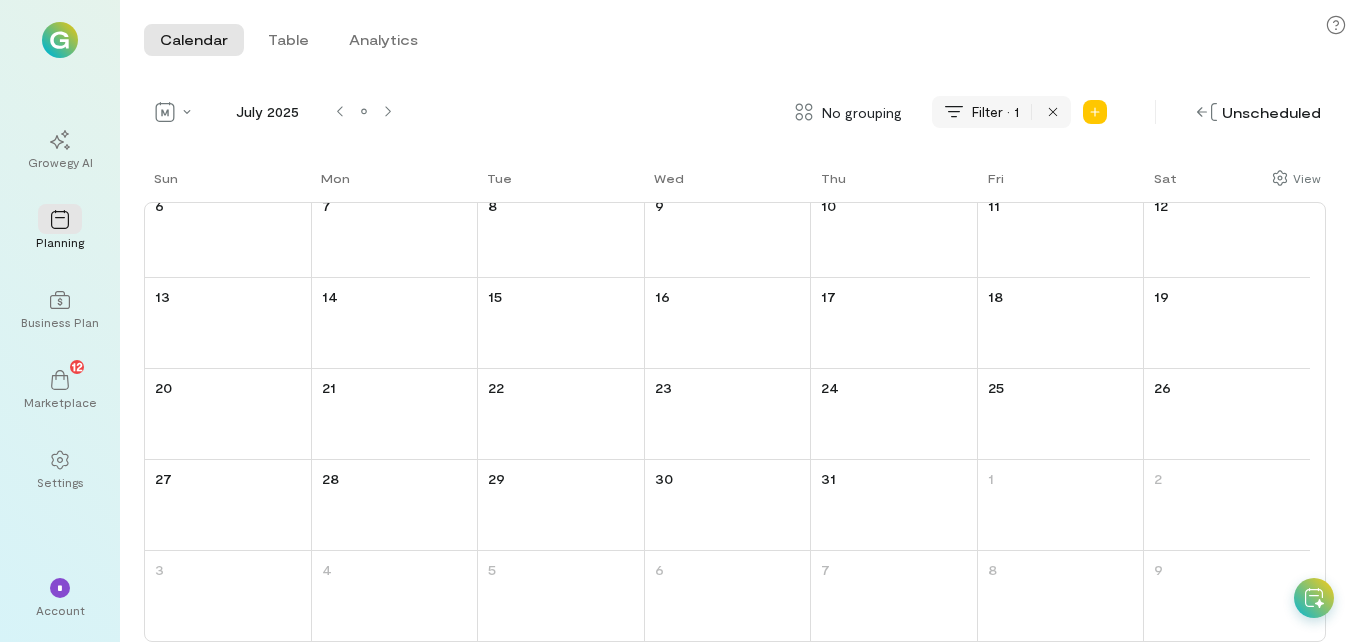 click at bounding box center [1053, 112] 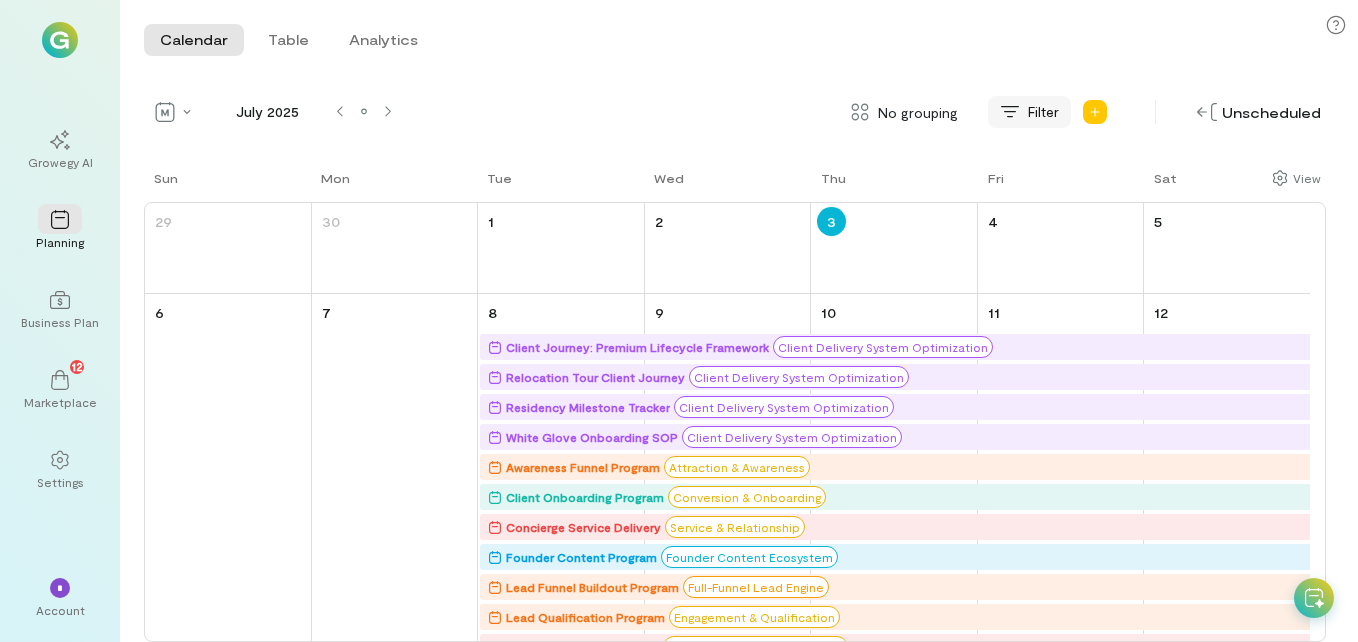 scroll, scrollTop: 100, scrollLeft: 0, axis: vertical 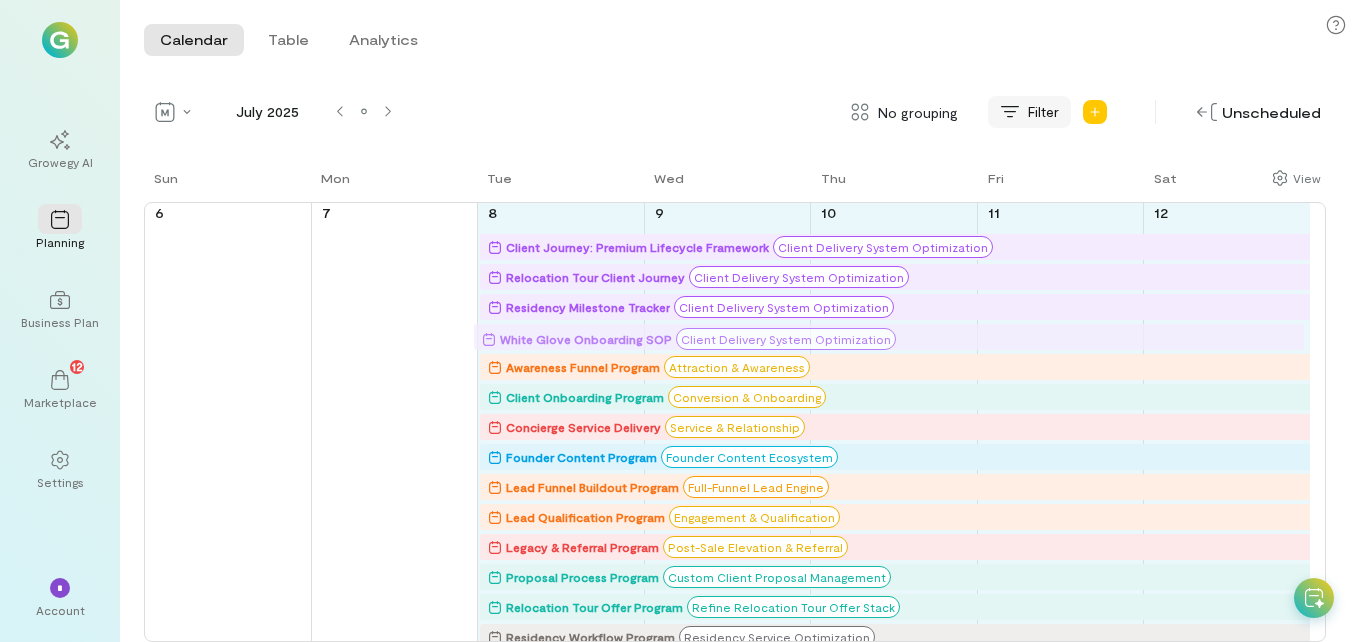 click on "Sun Mon Tue Wed Thu Fri Sat 29 30 1 2 3 4 5 6 7 8 Client Journey: Premium Lifecycle Framework Client Delivery System Optimization Relocation Tour Client Journey Client Delivery System Optimization Residency Milestone Tracker Client Delivery System Optimization White Glove Onboarding SOP Client Delivery System Optimization Awareness Funnel Program Attraction & Awareness Client Onboarding Program Conversion & Onboarding Concierge Service Delivery Service & Relationship Founder Content Program Founder Content Ecosystem Lead Funnel Buildout Program Full-Funnel Lead Engine Lead Qualification Program Engagement & Qualification Legacy & Referral Program Post-Sale Elevation & Referral Proposal Process Program Custom Client Proposal Management Relocation Tour Offer Program Refine Relocation Tour Offer Stack Residency Workflow Program Residency Service Optimization SUGEF Compliance Program Compliance System Build Tax Filing Program 2023–2024 Tax Compliance VIP Referrer Program Activate VIP Referral System 9 10 11 12" at bounding box center (735, 405) 